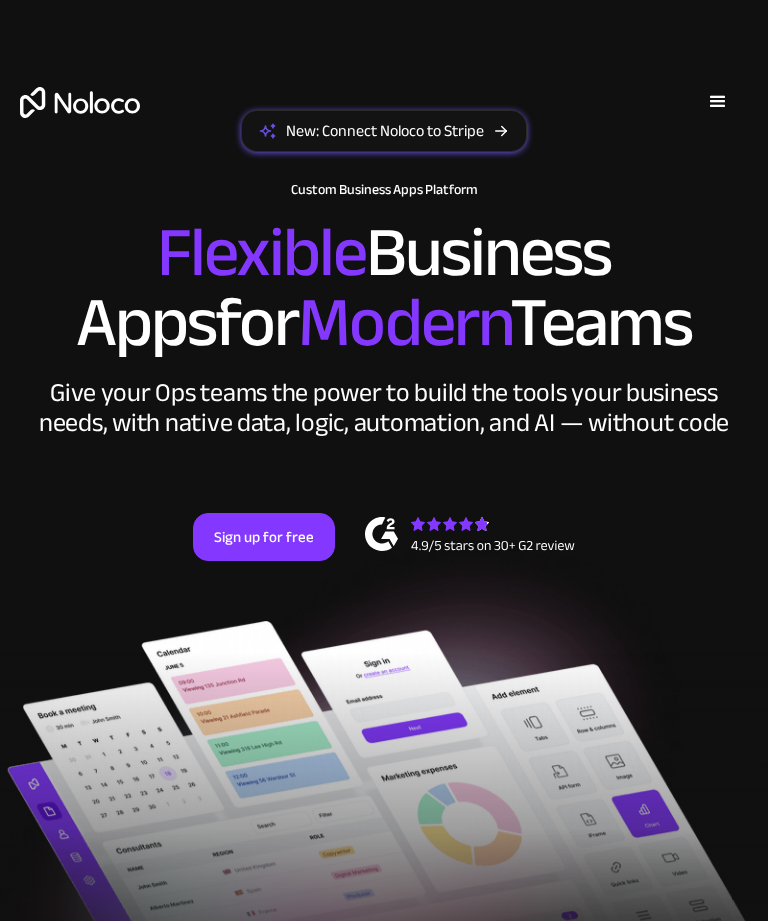 scroll, scrollTop: 0, scrollLeft: 0, axis: both 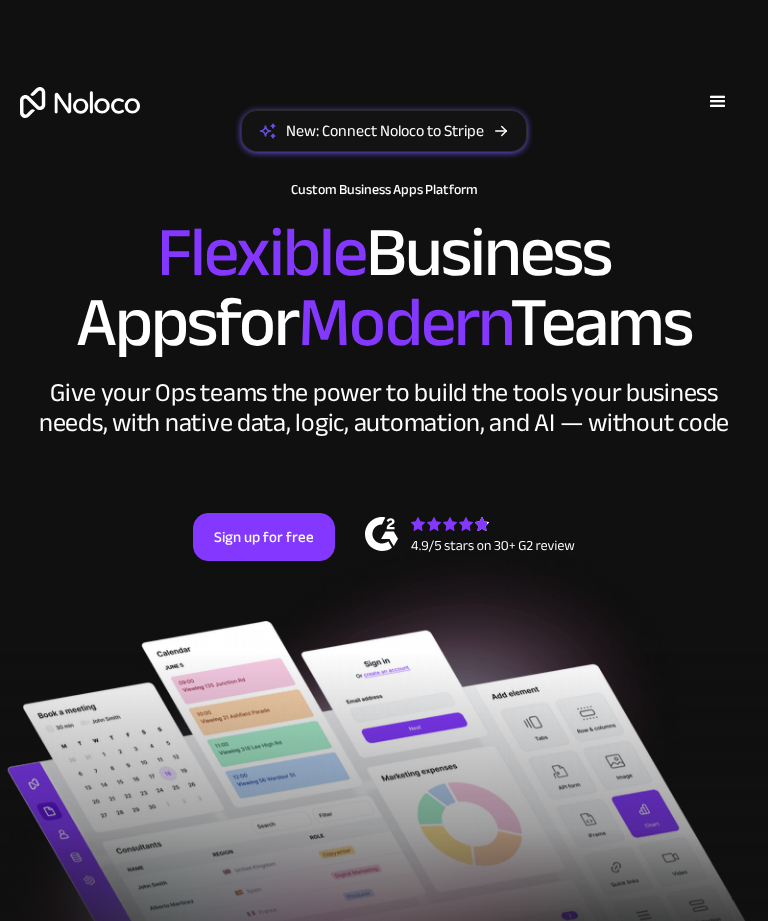 click on "Solutions Use Cases Business Types
Project Management Keep track of customers, users, or leads with  a fully customizable Noloco back office app.
Small & Medium Businesses Build the tools you need, from inventory management  to HR software, tailored to your growing business.
Flexible CRM A custom Noloco CRM that perfectly fits your workflow,  centralizes your data, and enables seamless collaboration. Enterprise Empower your teams to build powerful internal tools without code—fully customizable, secure, and enterprise-ready. Client Portal Empower your customers with self-service  and a fully-branded personalized experience.
Agencies Automate tasks, manage clients,  simplify client onboarding, and scale effortlessly.
Team Intranet Simplify communication, collaboration,  and information sharing within your team. Construction Management Streamline, automate, and optimize construction" at bounding box center (384, 122) 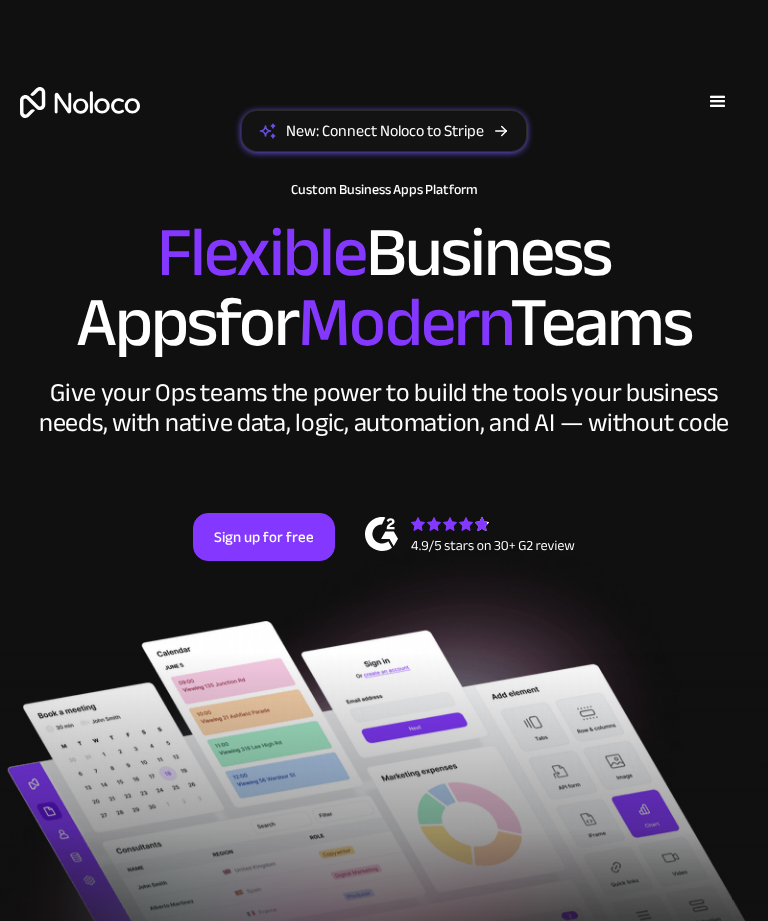 click on "Solutions Use Cases Business Types
Project Management Keep track of customers, users, or leads with  a fully customizable Noloco back office app.
Small & Medium Businesses Build the tools you need, from inventory management  to HR software, tailored to your growing business.
Flexible CRM A custom Noloco CRM that perfectly fits your workflow,  centralizes your data, and enables seamless collaboration. Enterprise Empower your teams to build powerful internal tools without code—fully customizable, secure, and enterprise-ready. Client Portal Empower your customers with self-service  and a fully-branded personalized experience.
Agencies Automate tasks, manage clients,  simplify client onboarding, and scale effortlessly.
Team Intranet Simplify communication, collaboration,  and information sharing within your team. Construction Management Streamline, automate, and optimize construction" at bounding box center (384, 122) 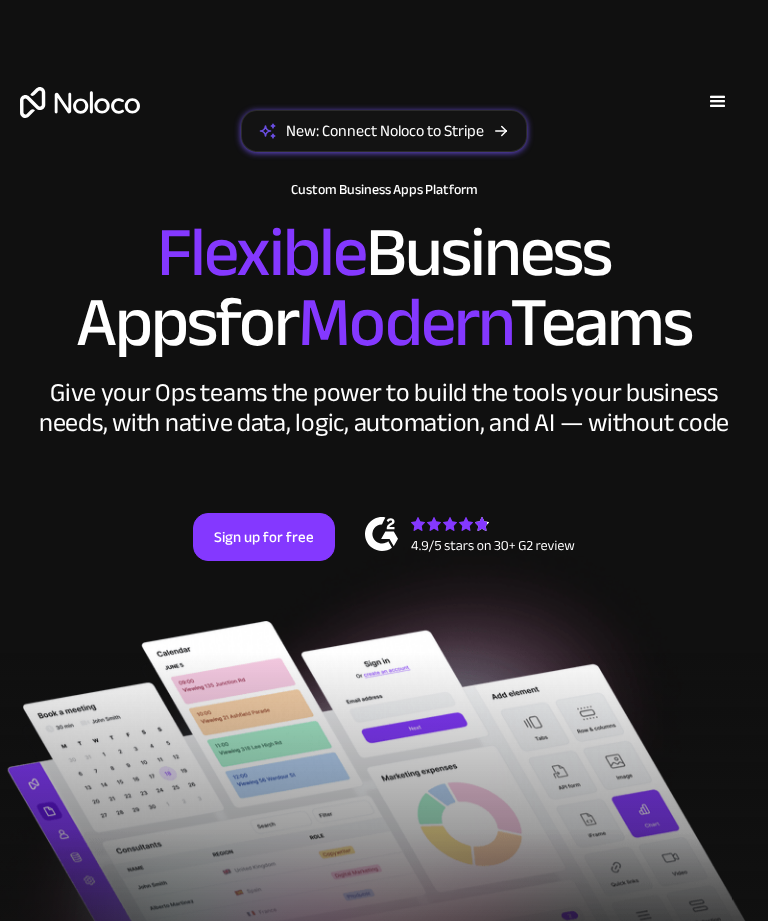 click on "Solutions Use Cases Business Types
Project Management Keep track of customers, users, or leads with  a fully customizable Noloco back office app.
Small & Medium Businesses Build the tools you need, from inventory management  to HR software, tailored to your growing business.
Flexible CRM A custom Noloco CRM that perfectly fits your workflow,  centralizes your data, and enables seamless collaboration. Enterprise Empower your teams to build powerful internal tools without code—fully customizable, secure, and enterprise-ready. Client Portal Empower your customers with self-service  and a fully-branded personalized experience.
Agencies Automate tasks, manage clients,  simplify client onboarding, and scale effortlessly.
Team Intranet Simplify communication, collaboration,  and information sharing within your team. Construction Management Streamline, automate, and optimize construction" at bounding box center (384, 122) 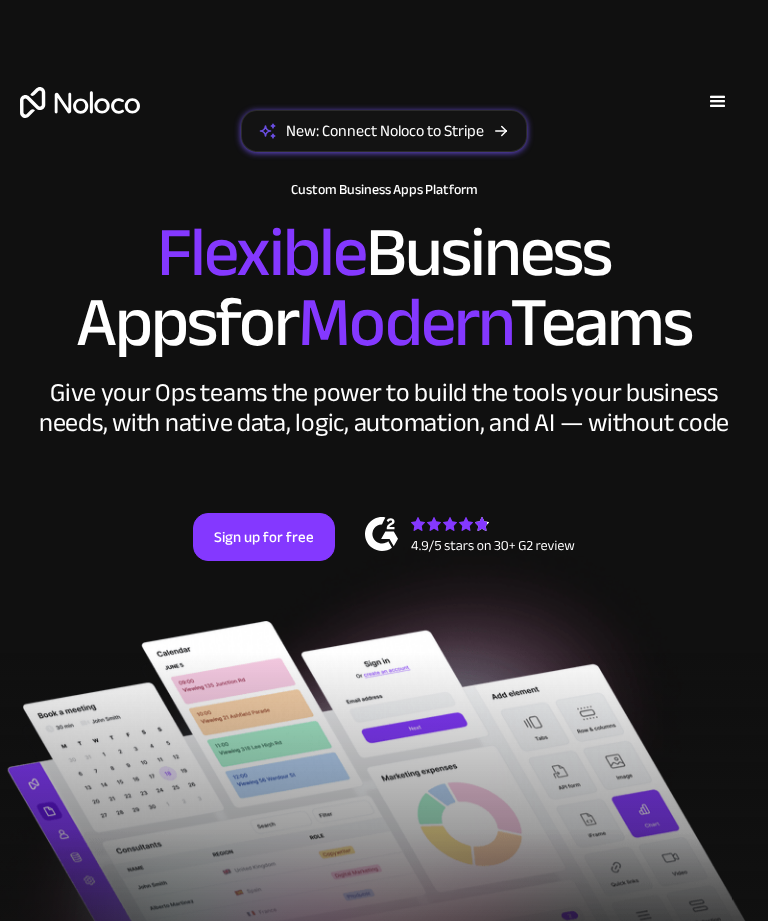 click on "Solutions Use Cases Business Types
Project Management Keep track of customers, users, or leads with  a fully customizable Noloco back office app.
Small & Medium Businesses Build the tools you need, from inventory management  to HR software, tailored to your growing business.
Flexible CRM A custom Noloco CRM that perfectly fits your workflow,  centralizes your data, and enables seamless collaboration. Enterprise Empower your teams to build powerful internal tools without code—fully customizable, secure, and enterprise-ready. Client Portal Empower your customers with self-service  and a fully-branded personalized experience.
Agencies Automate tasks, manage clients,  simplify client onboarding, and scale effortlessly.
Team Intranet Simplify communication, collaboration,  and information sharing within your team. Construction Management Streamline, automate, and optimize construction" at bounding box center (384, 122) 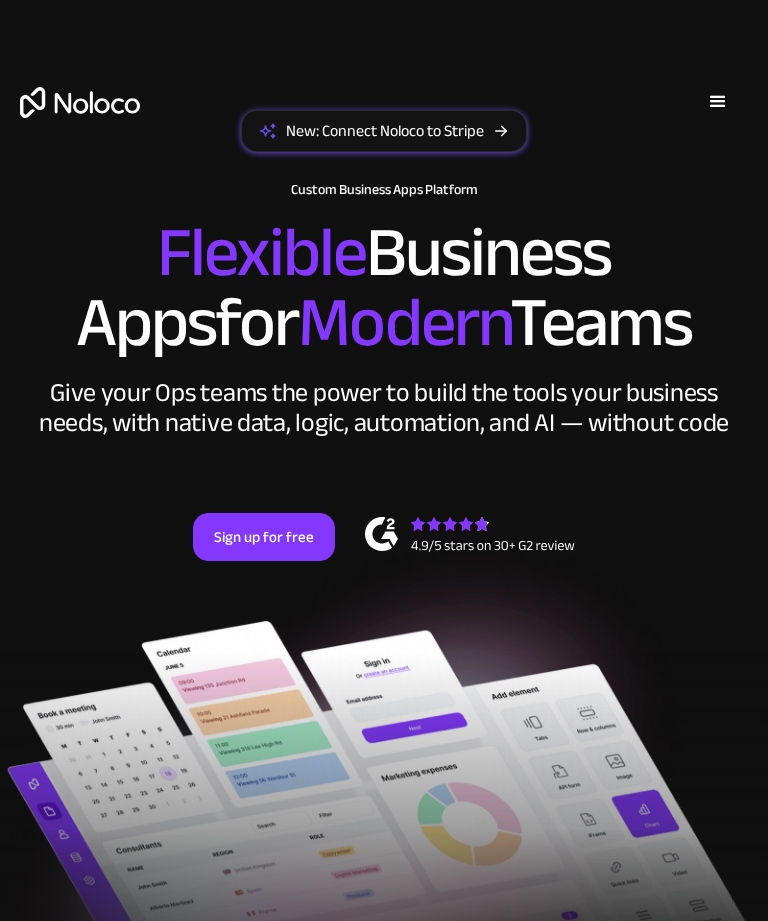 click on "Solutions Use Cases Business Types
Project Management Keep track of customers, users, or leads with  a fully customizable Noloco back office app.
Small & Medium Businesses Build the tools you need, from inventory management  to HR software, tailored to your growing business.
Flexible CRM A custom Noloco CRM that perfectly fits your workflow,  centralizes your data, and enables seamless collaboration. Enterprise Empower your teams to build powerful internal tools without code—fully customizable, secure, and enterprise-ready. Client Portal Empower your customers with self-service  and a fully-branded personalized experience.
Agencies Automate tasks, manage clients,  simplify client onboarding, and scale effortlessly.
Team Intranet Simplify communication, collaboration,  and information sharing within your team. Construction Management Streamline, automate, and optimize construction" at bounding box center (384, 122) 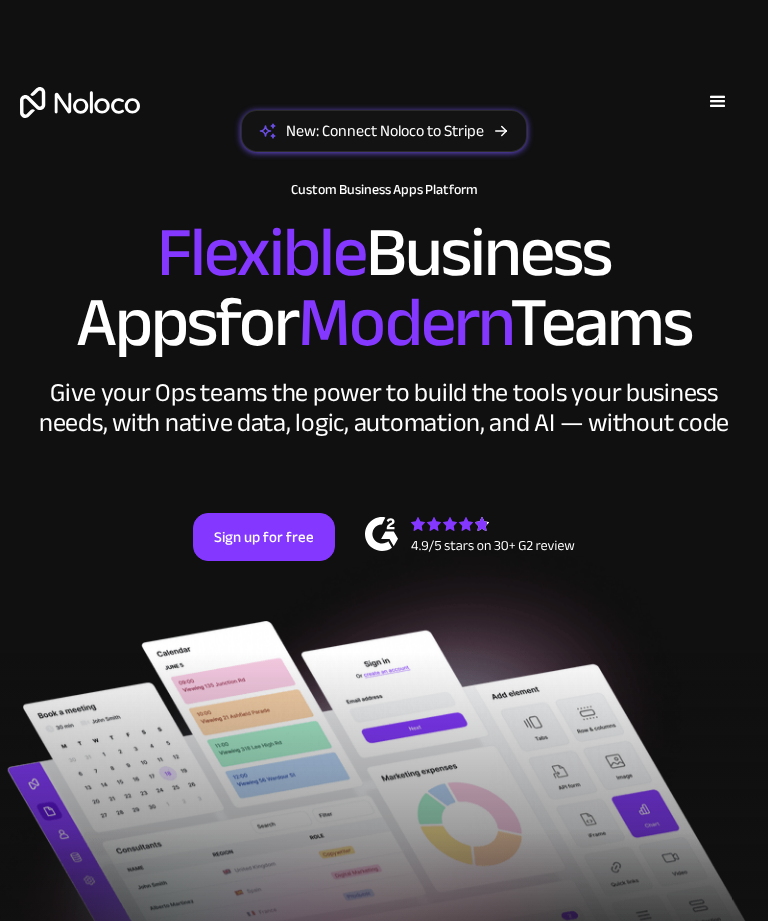 click on "Solutions Use Cases Business Types
Project Management Keep track of customers, users, or leads with  a fully customizable Noloco back office app.
Small & Medium Businesses Build the tools you need, from inventory management  to HR software, tailored to your growing business.
Flexible CRM A custom Noloco CRM that perfectly fits your workflow,  centralizes your data, and enables seamless collaboration. Enterprise Empower your teams to build powerful internal tools without code—fully customizable, secure, and enterprise-ready. Client Portal Empower your customers with self-service  and a fully-branded personalized experience.
Agencies Automate tasks, manage clients,  simplify client onboarding, and scale effortlessly.
Team Intranet Simplify communication, collaboration,  and information sharing within your team. Construction Management Streamline, automate, and optimize construction" at bounding box center (384, 122) 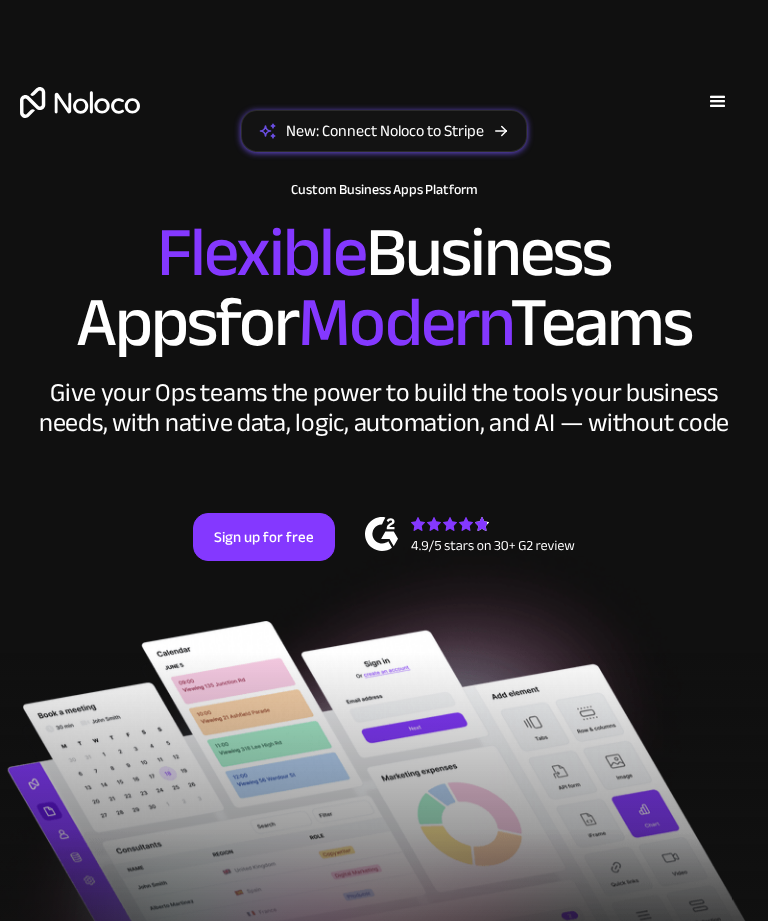 click on "Solutions Use Cases Business Types
Project Management Keep track of customers, users, or leads with  a fully customizable Noloco back office app.
Small & Medium Businesses Build the tools you need, from inventory management  to HR software, tailored to your growing business.
Flexible CRM A custom Noloco CRM that perfectly fits your workflow,  centralizes your data, and enables seamless collaboration. Enterprise Empower your teams to build powerful internal tools without code—fully customizable, secure, and enterprise-ready. Client Portal Empower your customers with self-service  and a fully-branded personalized experience.
Agencies Automate tasks, manage clients,  simplify client onboarding, and scale effortlessly.
Team Intranet Simplify communication, collaboration,  and information sharing within your team. Construction Management Streamline, automate, and optimize construction" at bounding box center (384, 122) 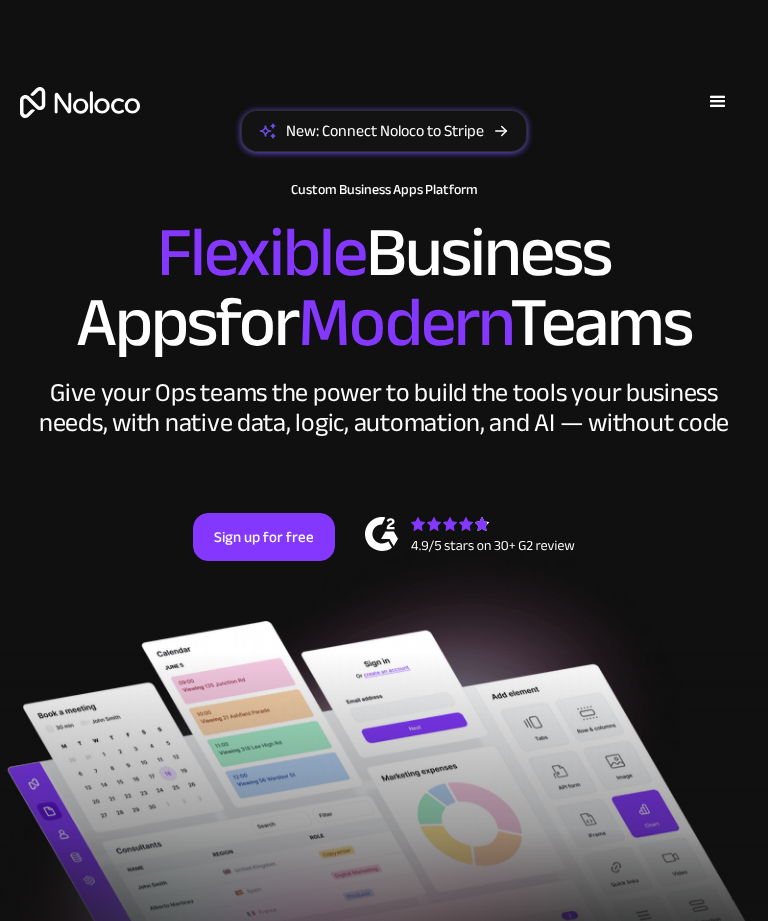 click on "Solutions Use Cases Business Types
Project Management Keep track of customers, users, or leads with  a fully customizable Noloco back office app.
Small & Medium Businesses Build the tools you need, from inventory management  to HR software, tailored to your growing business.
Flexible CRM A custom Noloco CRM that perfectly fits your workflow,  centralizes your data, and enables seamless collaboration. Enterprise Empower your teams to build powerful internal tools without code—fully customizable, secure, and enterprise-ready. Client Portal Empower your customers with self-service  and a fully-branded personalized experience.
Agencies Automate tasks, manage clients,  simplify client onboarding, and scale effortlessly.
Team Intranet Simplify communication, collaboration,  and information sharing within your team. Construction Management Streamline, automate, and optimize construction" at bounding box center (384, 122) 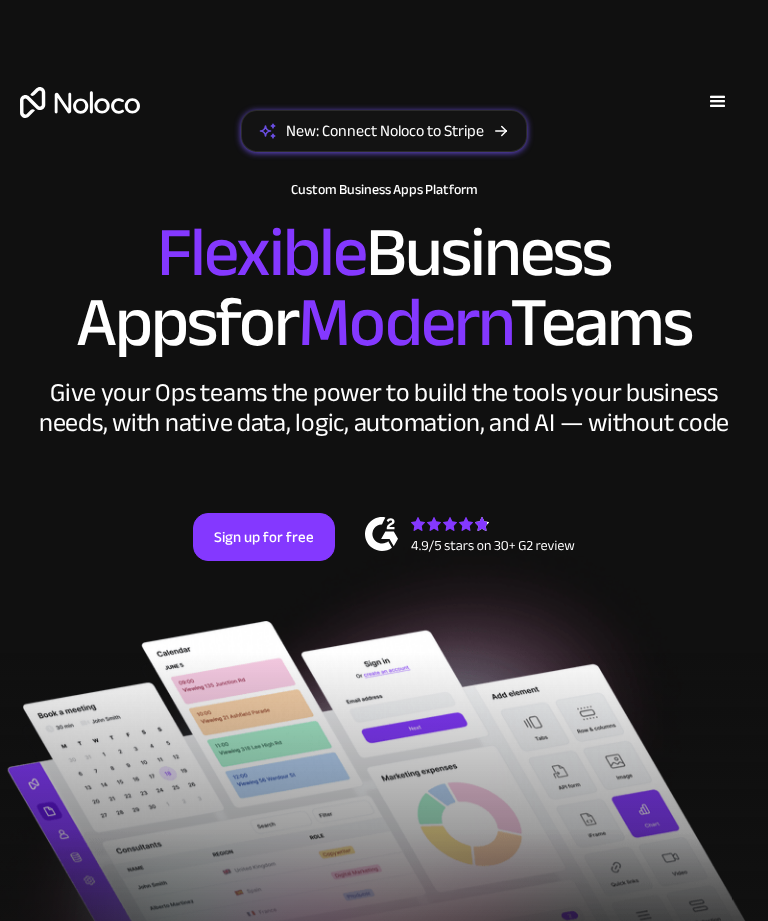 click on "Solutions Use Cases Business Types
Project Management Keep track of customers, users, or leads with  a fully customizable Noloco back office app.
Small & Medium Businesses Build the tools you need, from inventory management  to HR software, tailored to your growing business.
Flexible CRM A custom Noloco CRM that perfectly fits your workflow,  centralizes your data, and enables seamless collaboration. Enterprise Empower your teams to build powerful internal tools without code—fully customizable, secure, and enterprise-ready. Client Portal Empower your customers with self-service  and a fully-branded personalized experience.
Agencies Automate tasks, manage clients,  simplify client onboarding, and scale effortlessly.
Team Intranet Simplify communication, collaboration,  and information sharing within your team. Construction Management Streamline, automate, and optimize construction" at bounding box center (384, 122) 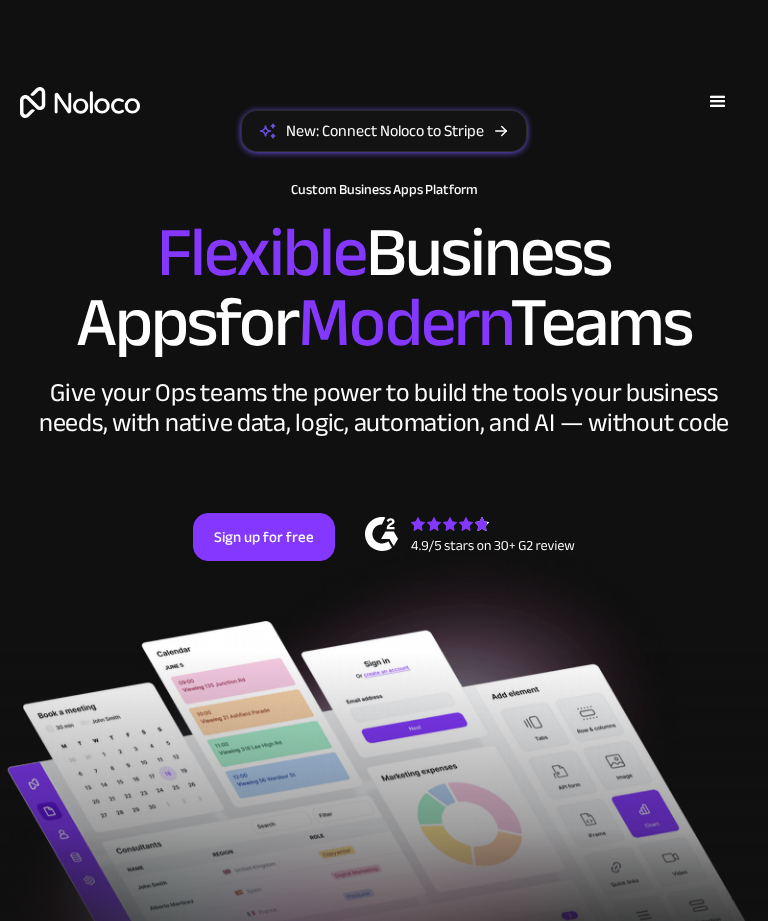 click on "Solutions Use Cases Business Types
Project Management Keep track of customers, users, or leads with  a fully customizable Noloco back office app.
Small & Medium Businesses Build the tools you need, from inventory management  to HR software, tailored to your growing business.
Flexible CRM A custom Noloco CRM that perfectly fits your workflow,  centralizes your data, and enables seamless collaboration. Enterprise Empower your teams to build powerful internal tools without code—fully customizable, secure, and enterprise-ready. Client Portal Empower your customers with self-service  and a fully-branded personalized experience.
Agencies Automate tasks, manage clients,  simplify client onboarding, and scale effortlessly.
Team Intranet Simplify communication, collaboration,  and information sharing within your team. Construction Management Streamline, automate, and optimize construction" at bounding box center (384, 122) 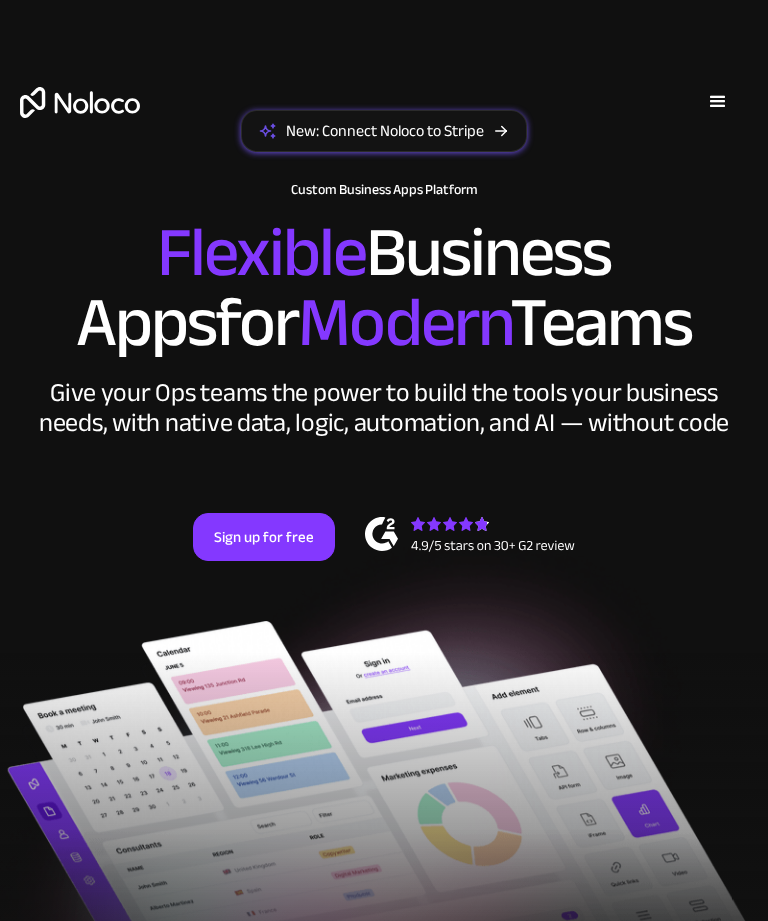 click on "Solutions Use Cases Business Types
Project Management Keep track of customers, users, or leads with  a fully customizable Noloco back office app.
Small & Medium Businesses Build the tools you need, from inventory management  to HR software, tailored to your growing business.
Flexible CRM A custom Noloco CRM that perfectly fits your workflow,  centralizes your data, and enables seamless collaboration. Enterprise Empower your teams to build powerful internal tools without code—fully customizable, secure, and enterprise-ready. Client Portal Empower your customers with self-service  and a fully-branded personalized experience.
Agencies Automate tasks, manage clients,  simplify client onboarding, and scale effortlessly.
Team Intranet Simplify communication, collaboration,  and information sharing within your team. Construction Management Streamline, automate, and optimize construction" at bounding box center (384, 122) 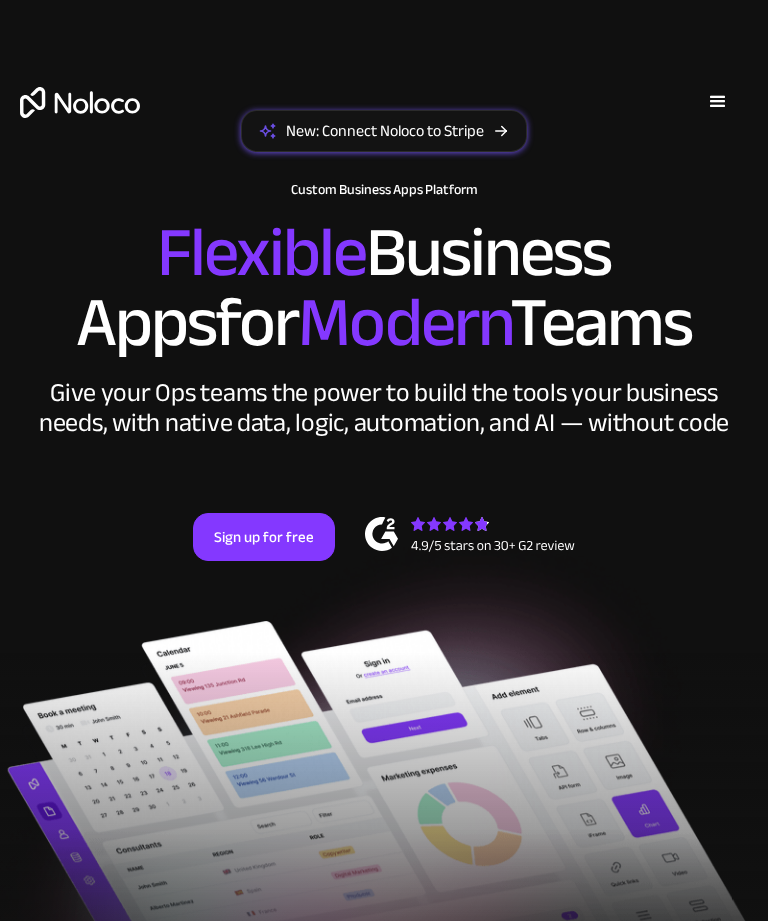 click on "Solutions Use Cases Business Types
Project Management Keep track of customers, users, or leads with  a fully customizable Noloco back office app.
Small & Medium Businesses Build the tools you need, from inventory management  to HR software, tailored to your growing business.
Flexible CRM A custom Noloco CRM that perfectly fits your workflow,  centralizes your data, and enables seamless collaboration. Enterprise Empower your teams to build powerful internal tools without code—fully customizable, secure, and enterprise-ready. Client Portal Empower your customers with self-service  and a fully-branded personalized experience.
Agencies Automate tasks, manage clients,  simplify client onboarding, and scale effortlessly.
Team Intranet Simplify communication, collaboration,  and information sharing within your team. Construction Management Streamline, automate, and optimize construction" at bounding box center (384, 122) 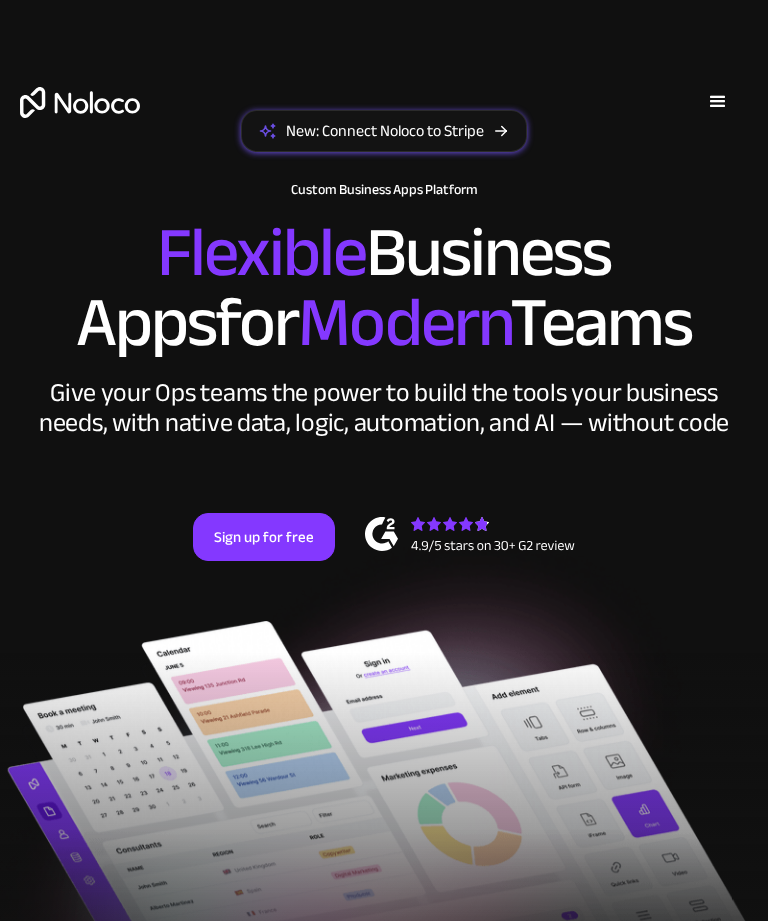 click on "Solutions Use Cases Business Types
Project Management Keep track of customers, users, or leads with  a fully customizable Noloco back office app.
Small & Medium Businesses Build the tools you need, from inventory management  to HR software, tailored to your growing business.
Flexible CRM A custom Noloco CRM that perfectly fits your workflow,  centralizes your data, and enables seamless collaboration. Enterprise Empower your teams to build powerful internal tools without code—fully customizable, secure, and enterprise-ready. Client Portal Empower your customers with self-service  and a fully-branded personalized experience.
Agencies Automate tasks, manage clients,  simplify client onboarding, and scale effortlessly.
Team Intranet Simplify communication, collaboration,  and information sharing within your team. Construction Management Streamline, automate, and optimize construction" at bounding box center (384, 122) 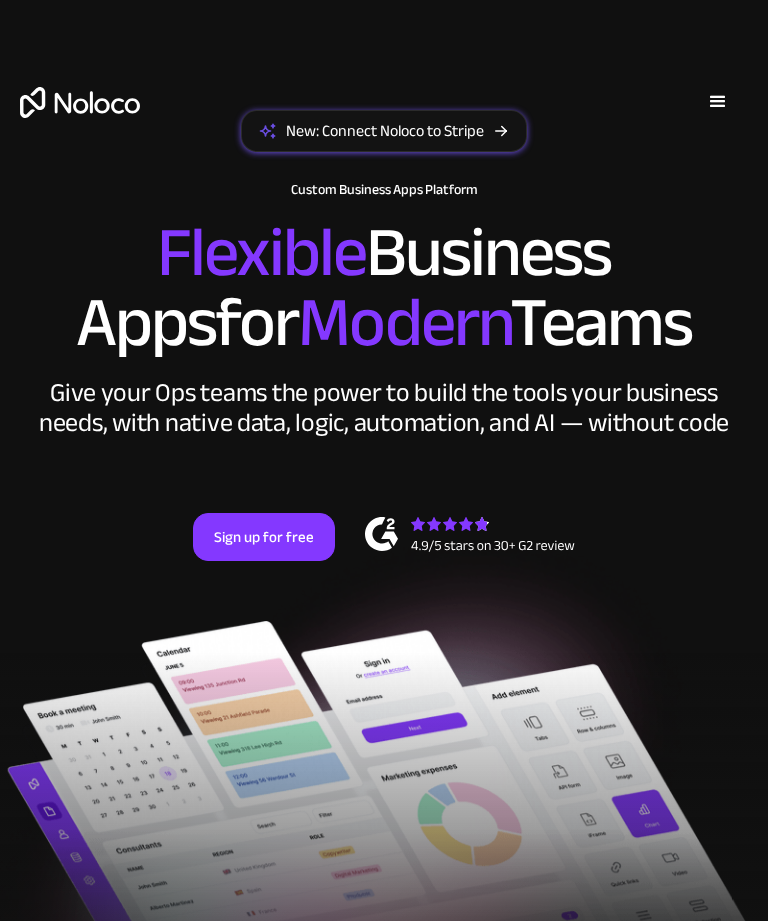 click on "Solutions Use Cases Business Types
Project Management Keep track of customers, users, or leads with  a fully customizable Noloco back office app.
Small & Medium Businesses Build the tools you need, from inventory management  to HR software, tailored to your growing business.
Flexible CRM A custom Noloco CRM that perfectly fits your workflow,  centralizes your data, and enables seamless collaboration. Enterprise Empower your teams to build powerful internal tools without code—fully customizable, secure, and enterprise-ready. Client Portal Empower your customers with self-service  and a fully-branded personalized experience.
Agencies Automate tasks, manage clients,  simplify client onboarding, and scale effortlessly.
Team Intranet Simplify communication, collaboration,  and information sharing within your team. Construction Management Streamline, automate, and optimize construction" at bounding box center (384, 122) 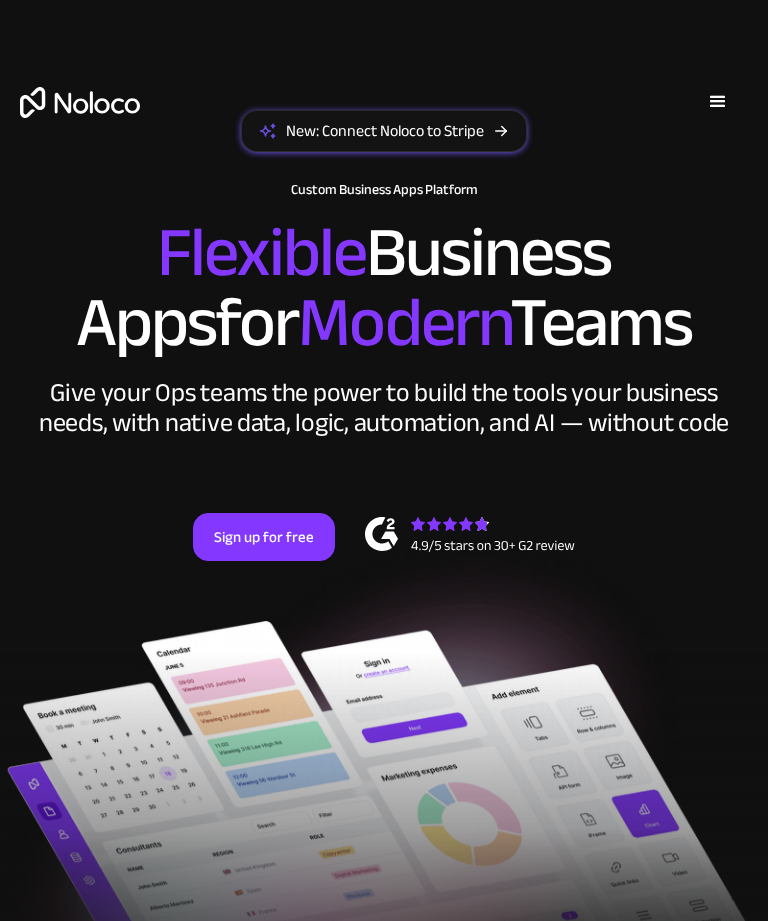 click on "Solutions Use Cases Business Types
Project Management Keep track of customers, users, or leads with  a fully customizable Noloco back office app.
Small & Medium Businesses Build the tools you need, from inventory management  to HR software, tailored to your growing business.
Flexible CRM A custom Noloco CRM that perfectly fits your workflow,  centralizes your data, and enables seamless collaboration. Enterprise Empower your teams to build powerful internal tools without code—fully customizable, secure, and enterprise-ready. Client Portal Empower your customers with self-service  and a fully-branded personalized experience.
Agencies Automate tasks, manage clients,  simplify client onboarding, and scale effortlessly.
Team Intranet Simplify communication, collaboration,  and information sharing within your team. Construction Management Streamline, automate, and optimize construction" at bounding box center [384, 122] 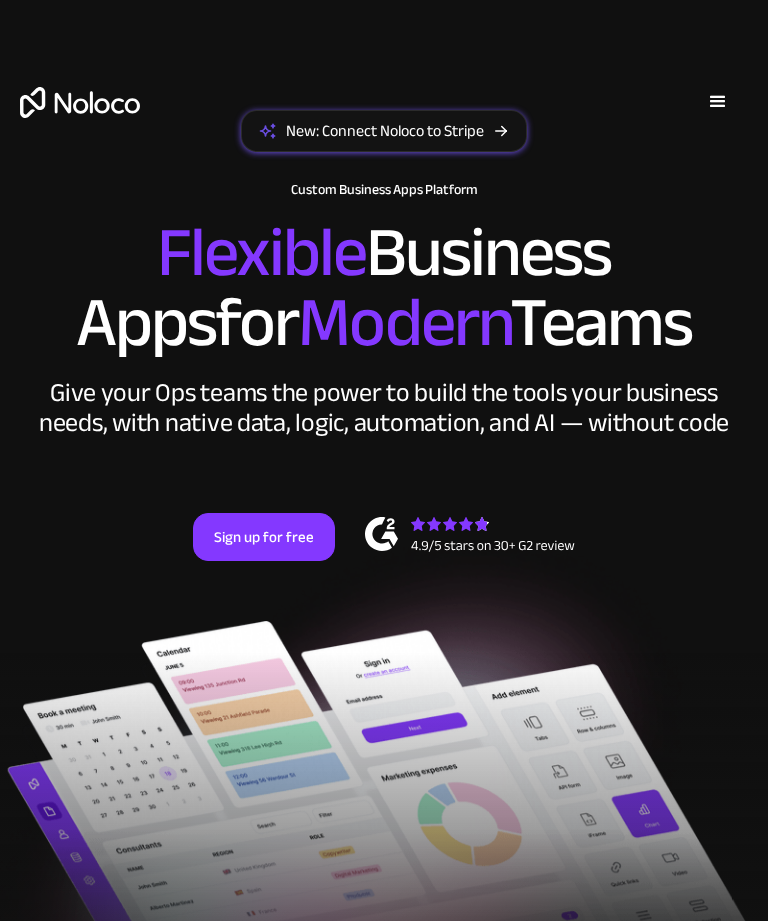 click on "Solutions Use Cases Business Types
Project Management Keep track of customers, users, or leads with  a fully customizable Noloco back office app.
Small & Medium Businesses Build the tools you need, from inventory management  to HR software, tailored to your growing business.
Flexible CRM A custom Noloco CRM that perfectly fits your workflow,  centralizes your data, and enables seamless collaboration. Enterprise Empower your teams to build powerful internal tools without code—fully customizable, secure, and enterprise-ready. Client Portal Empower your customers with self-service  and a fully-branded personalized experience.
Agencies Automate tasks, manage clients,  simplify client onboarding, and scale effortlessly.
Team Intranet Simplify communication, collaboration,  and information sharing within your team. Construction Management Streamline, automate, and optimize construction" at bounding box center (384, 122) 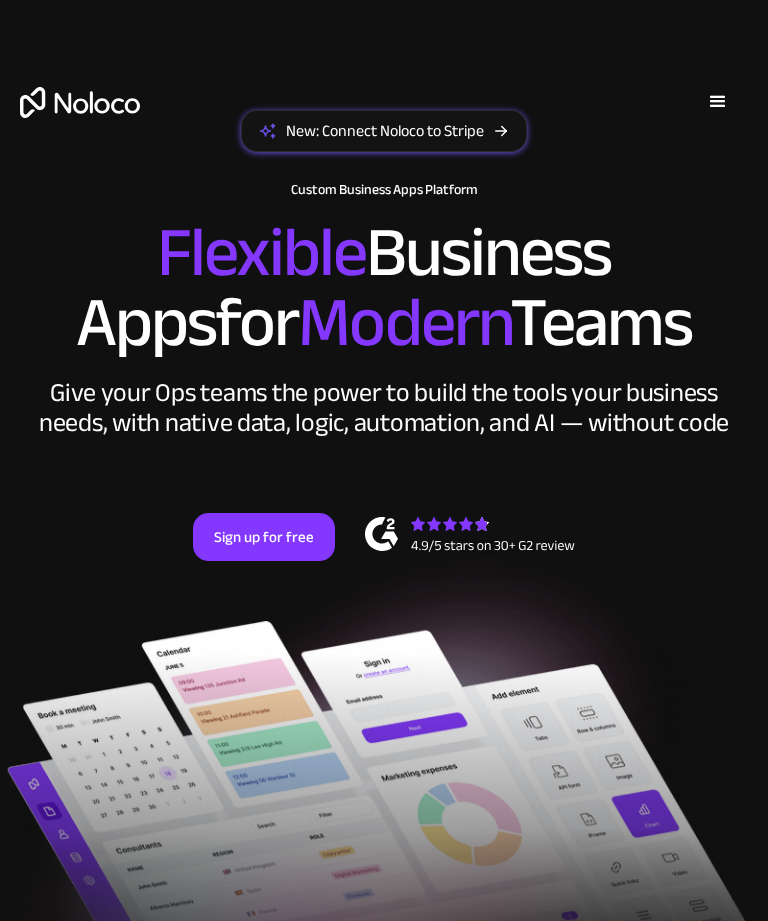 click on "Solutions Use Cases Business Types
Project Management Keep track of customers, users, or leads with  a fully customizable Noloco back office app.
Small & Medium Businesses Build the tools you need, from inventory management  to HR software, tailored to your growing business.
Flexible CRM A custom Noloco CRM that perfectly fits your workflow,  centralizes your data, and enables seamless collaboration. Enterprise Empower your teams to build powerful internal tools without code—fully customizable, secure, and enterprise-ready. Client Portal Empower your customers with self-service  and a fully-branded personalized experience.
Agencies Automate tasks, manage clients,  simplify client onboarding, and scale effortlessly.
Team Intranet Simplify communication, collaboration,  and information sharing within your team. Construction Management Streamline, automate, and optimize construction" at bounding box center [384, 122] 